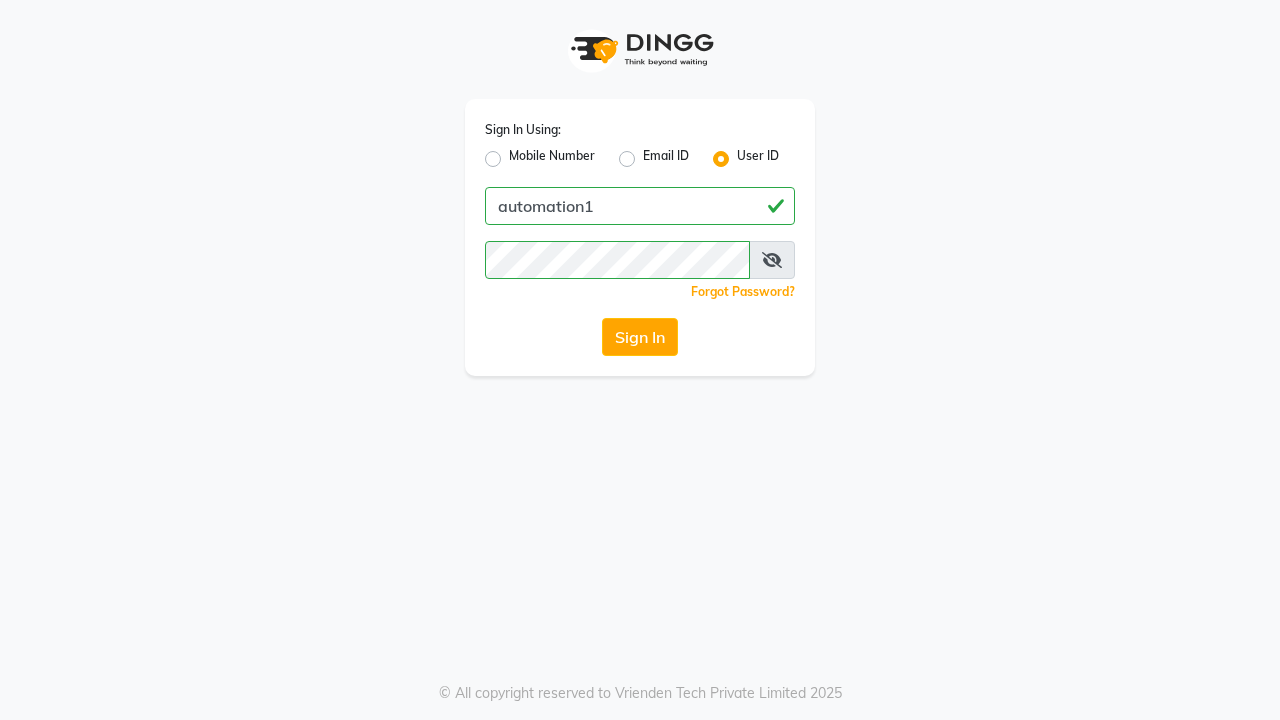 scroll, scrollTop: 0, scrollLeft: 0, axis: both 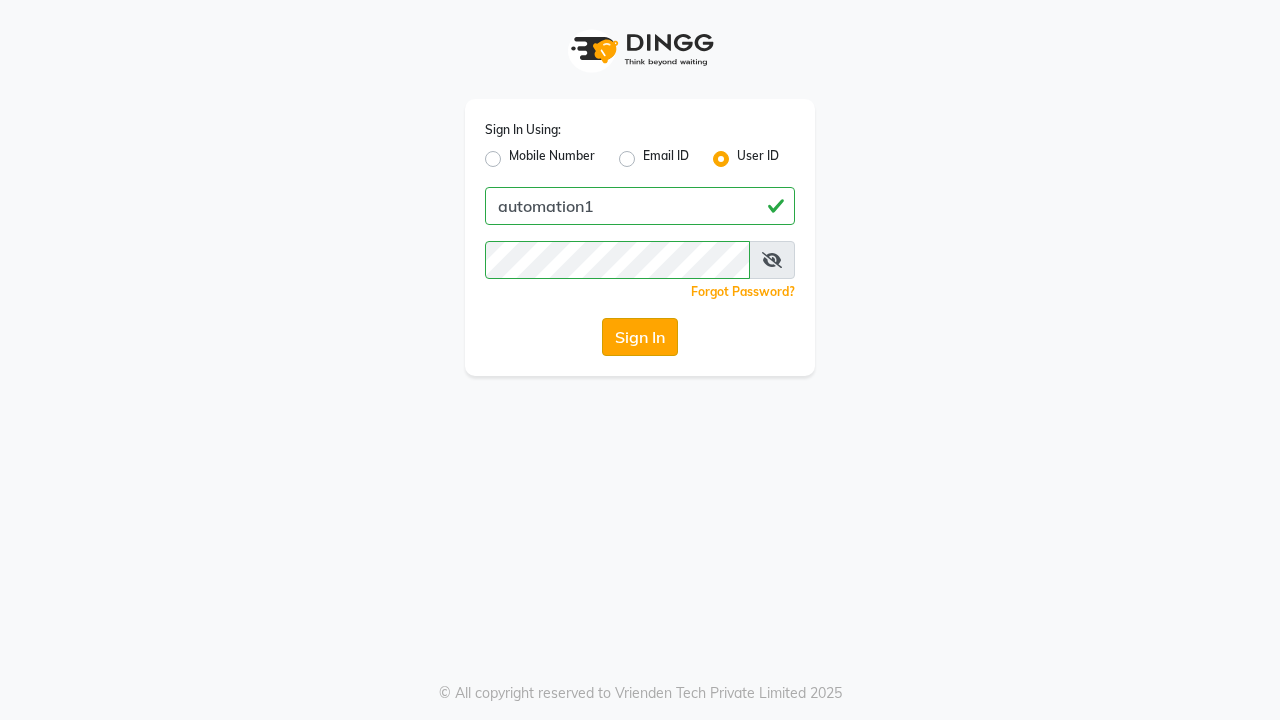 click on "Sign In" 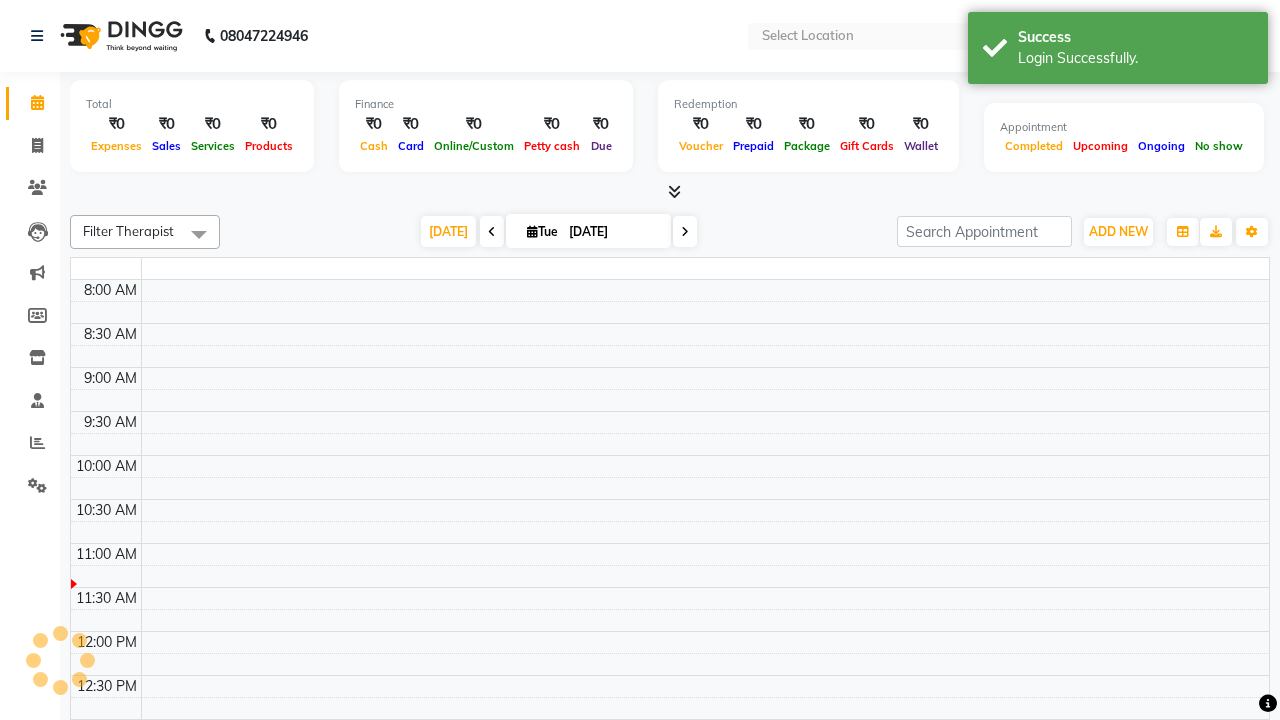 select on "en" 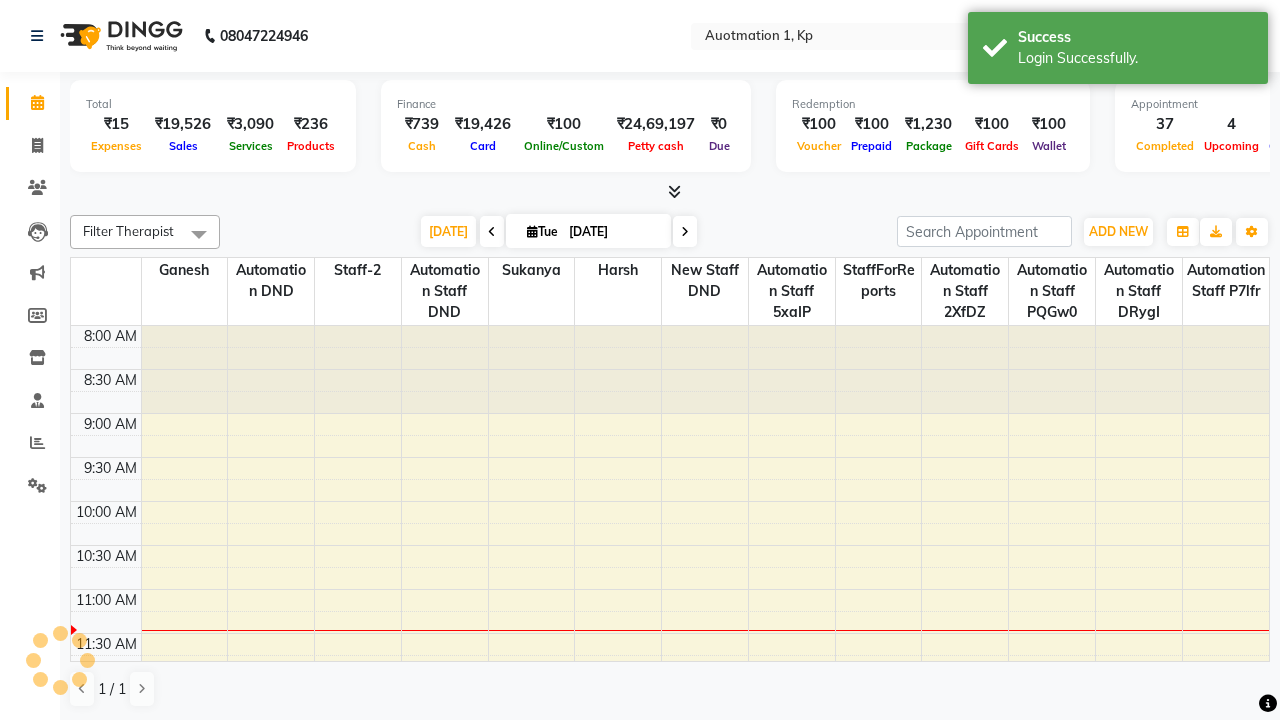 scroll, scrollTop: 0, scrollLeft: 0, axis: both 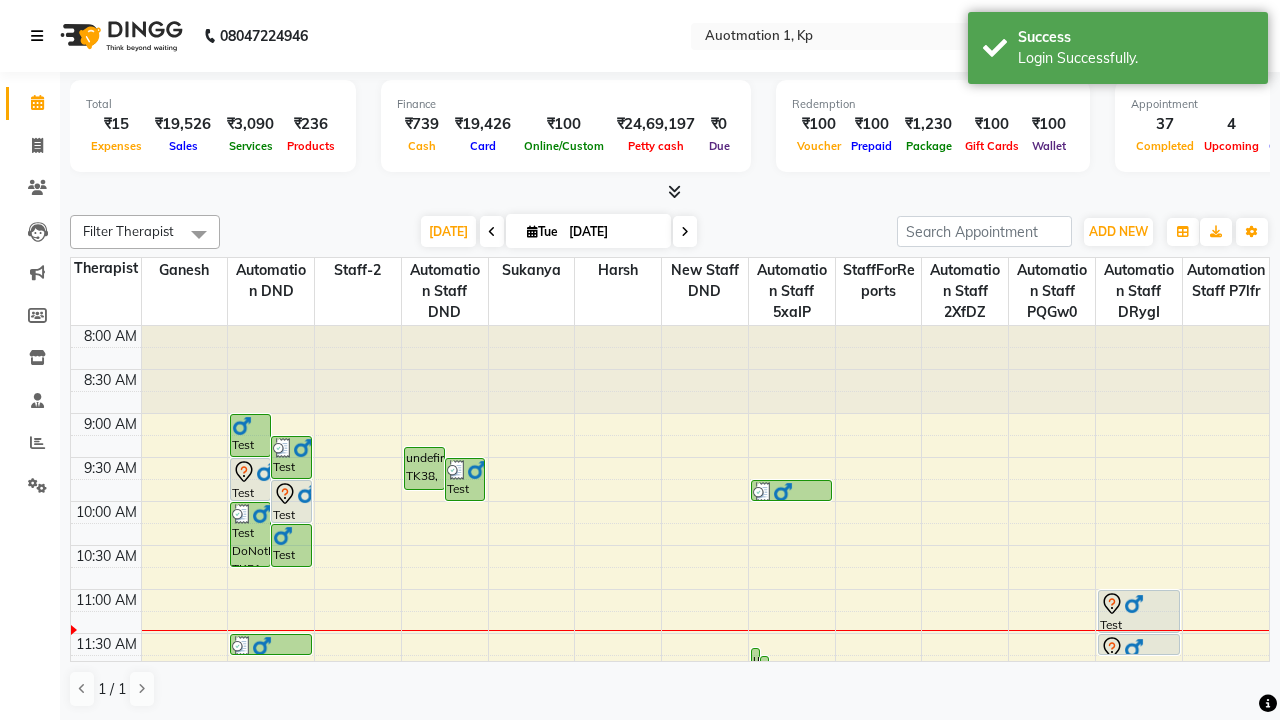 click at bounding box center (37, 36) 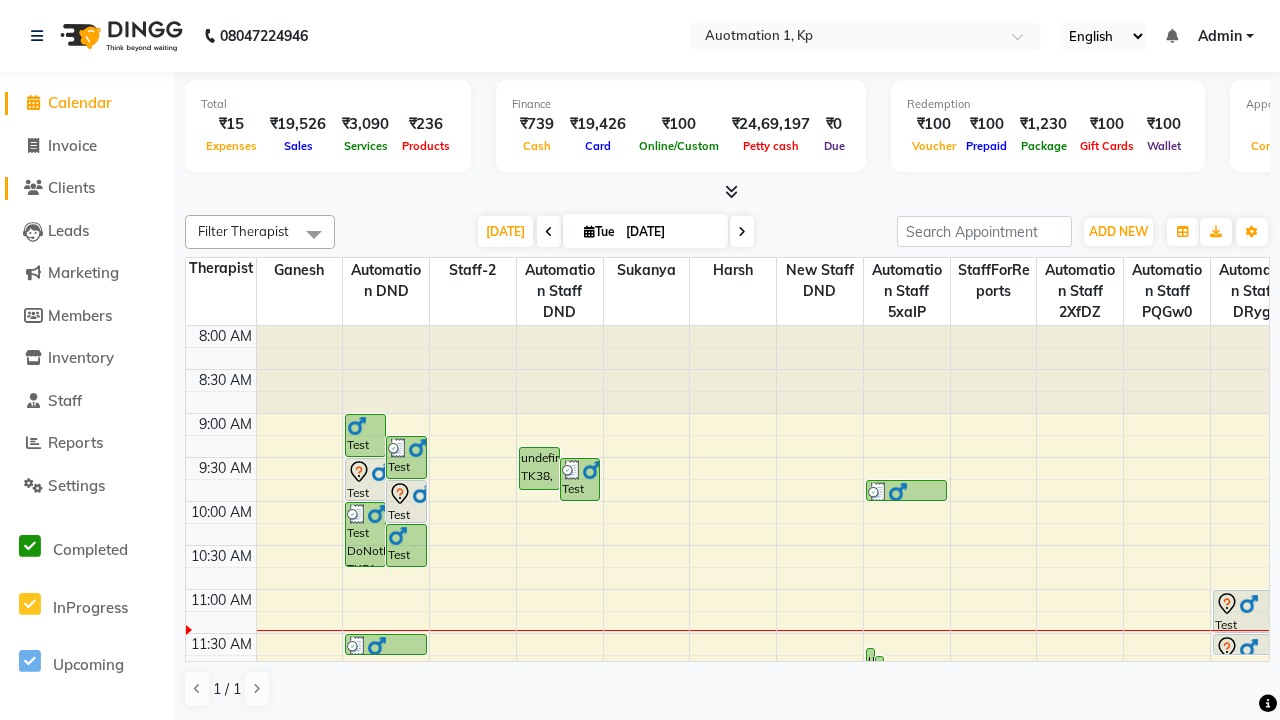 click on "Clients" 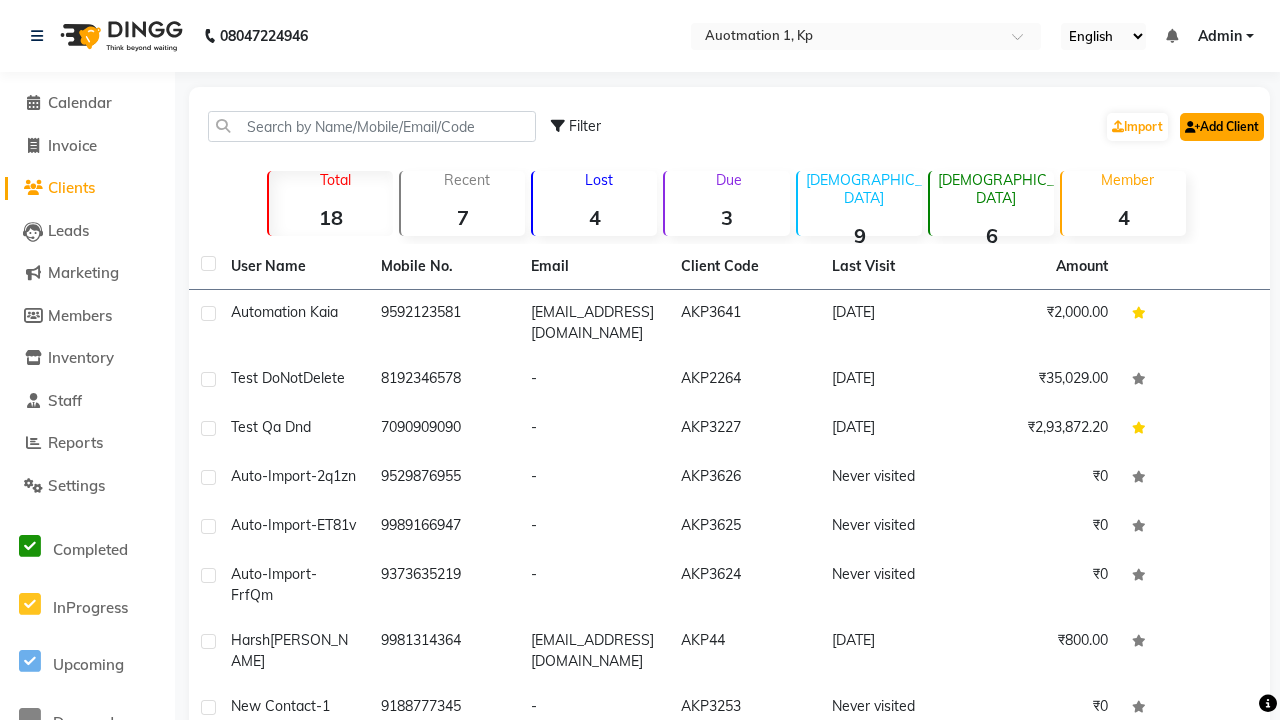 click on "Add Client" 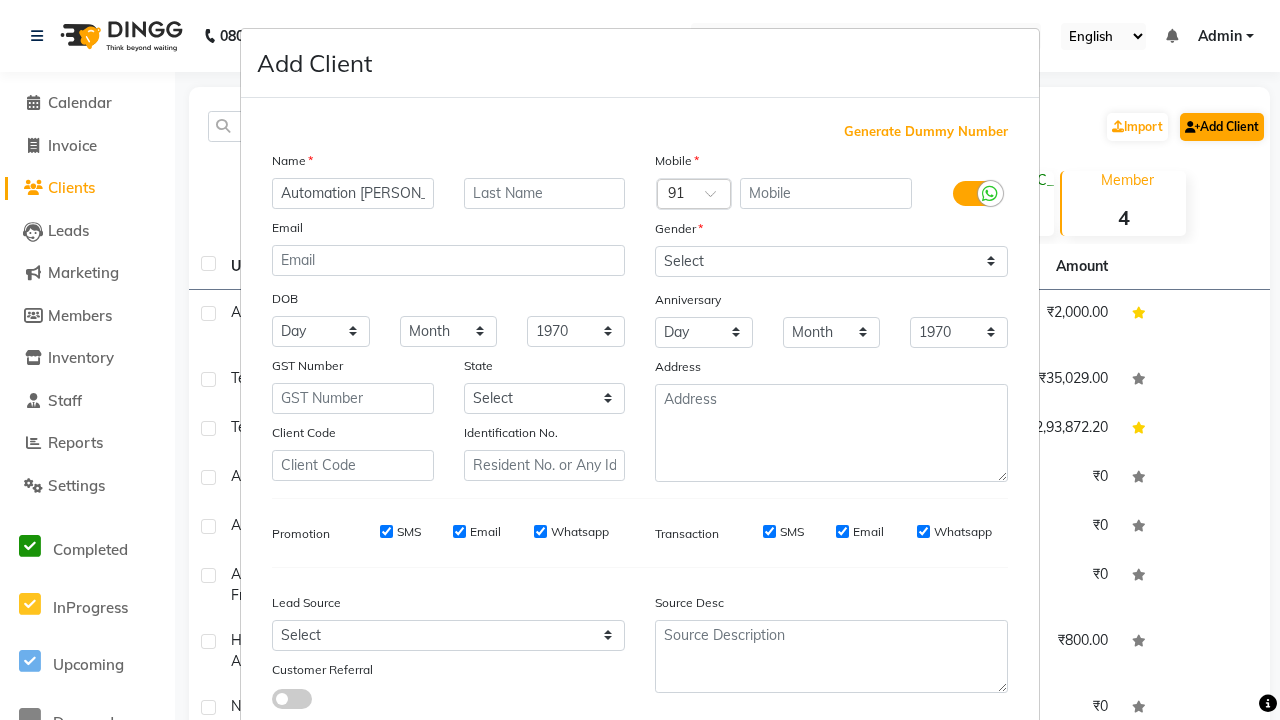 type on "Automation [PERSON_NAME]" 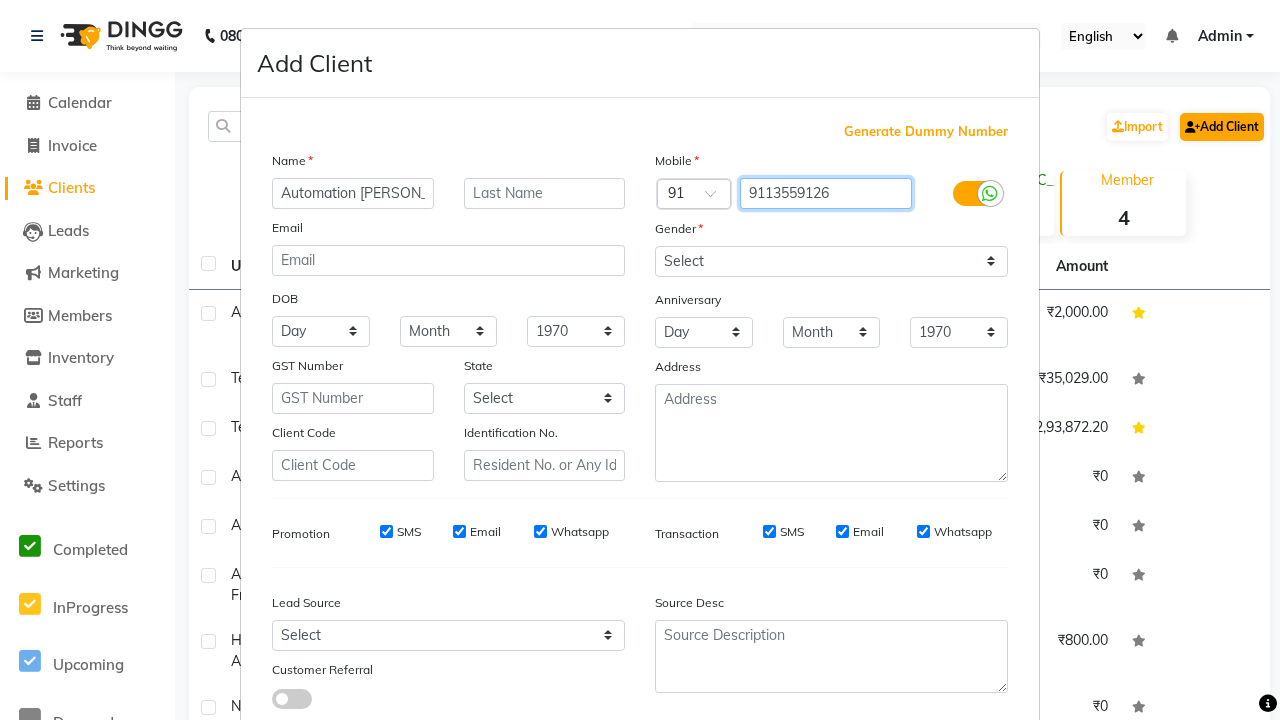 type on "9113559126" 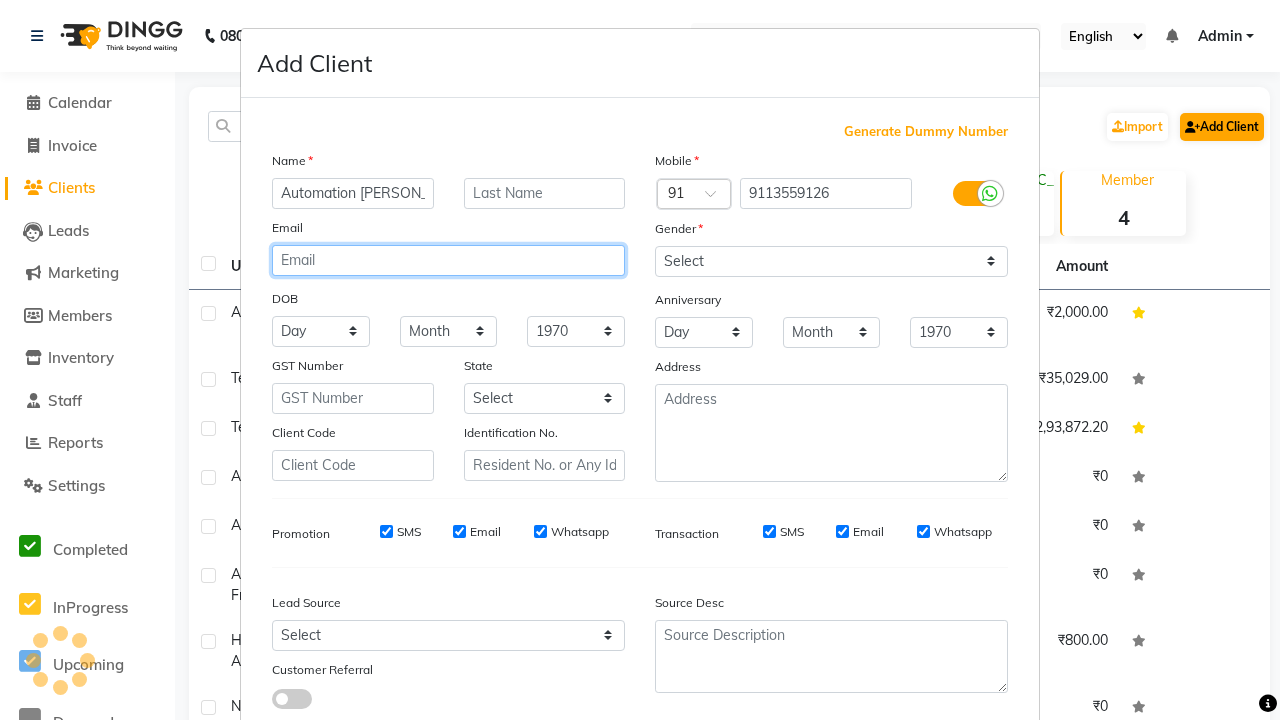 type on "[PERSON_NAME][EMAIL_ADDRESS][DOMAIN_NAME]" 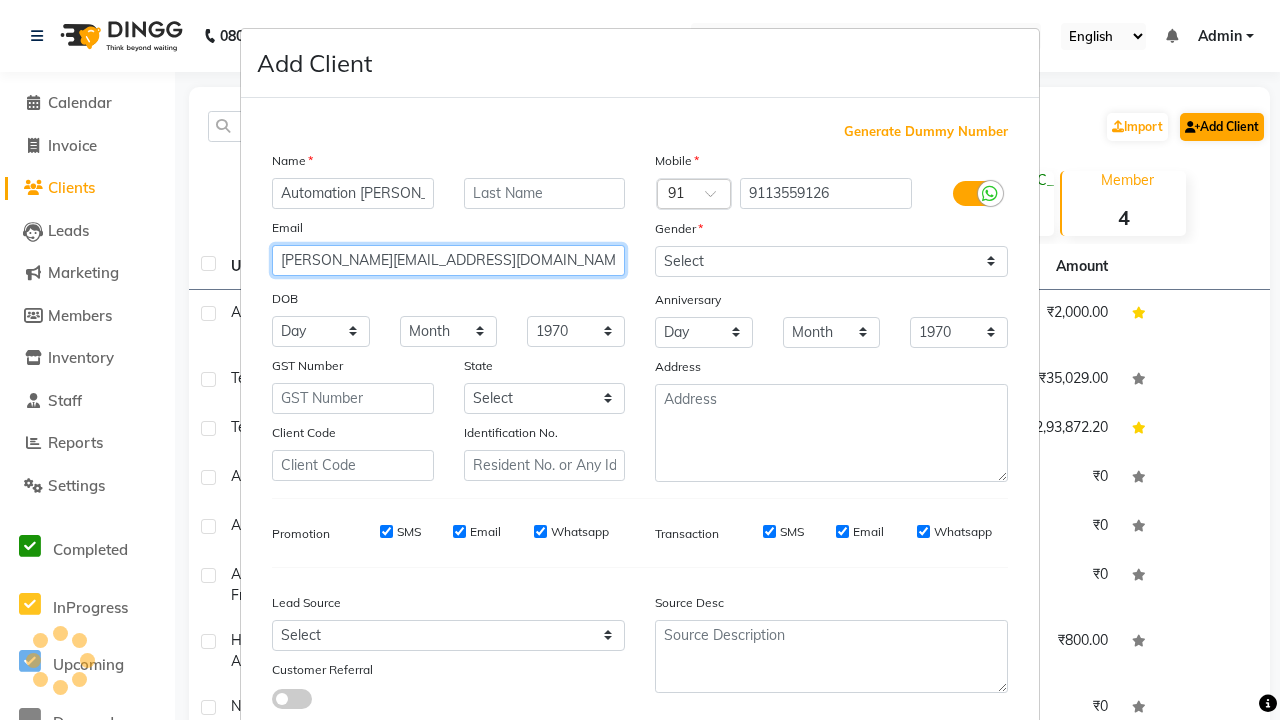 select on "[DEMOGRAPHIC_DATA]" 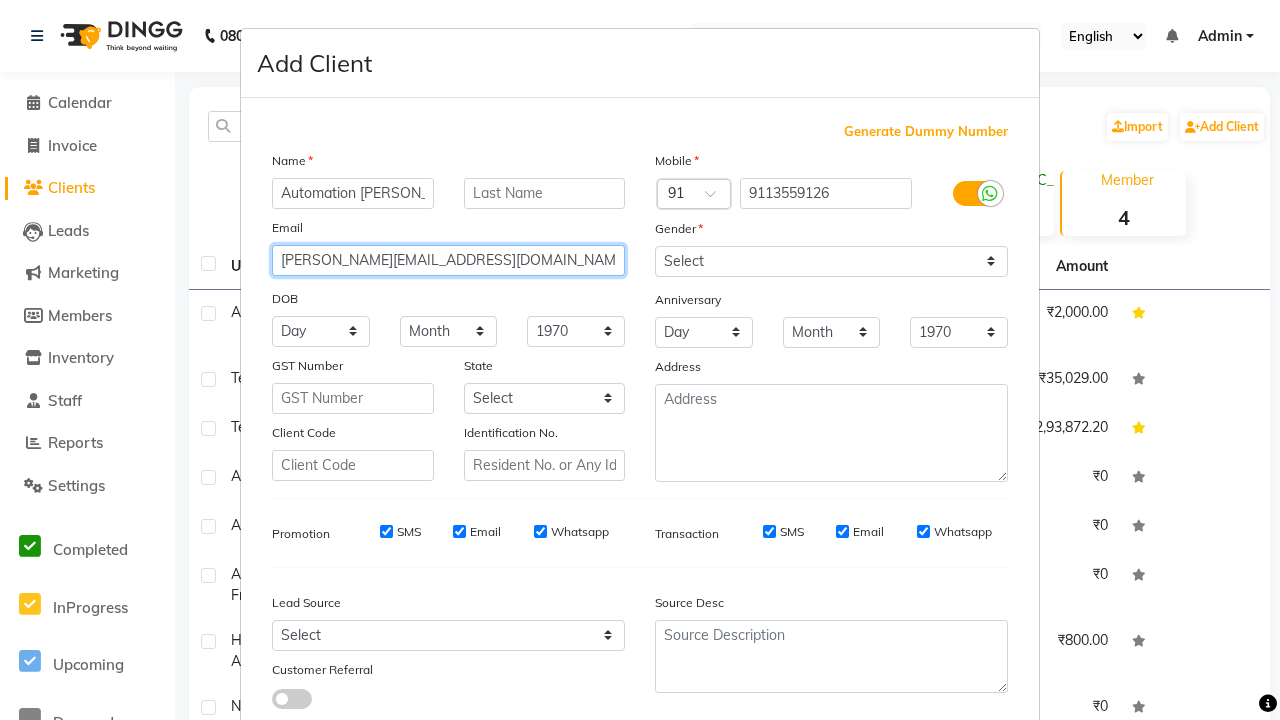 type on "[PERSON_NAME][EMAIL_ADDRESS][DOMAIN_NAME]" 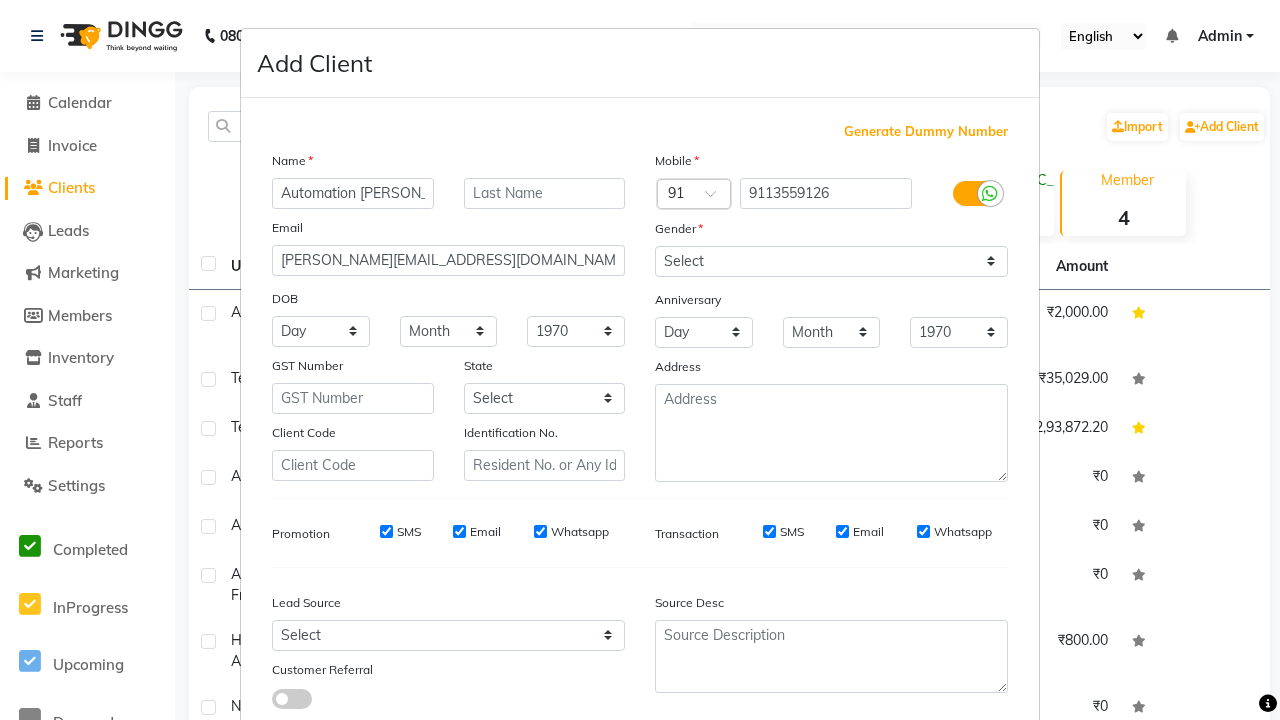 click on "Add" at bounding box center [906, 781] 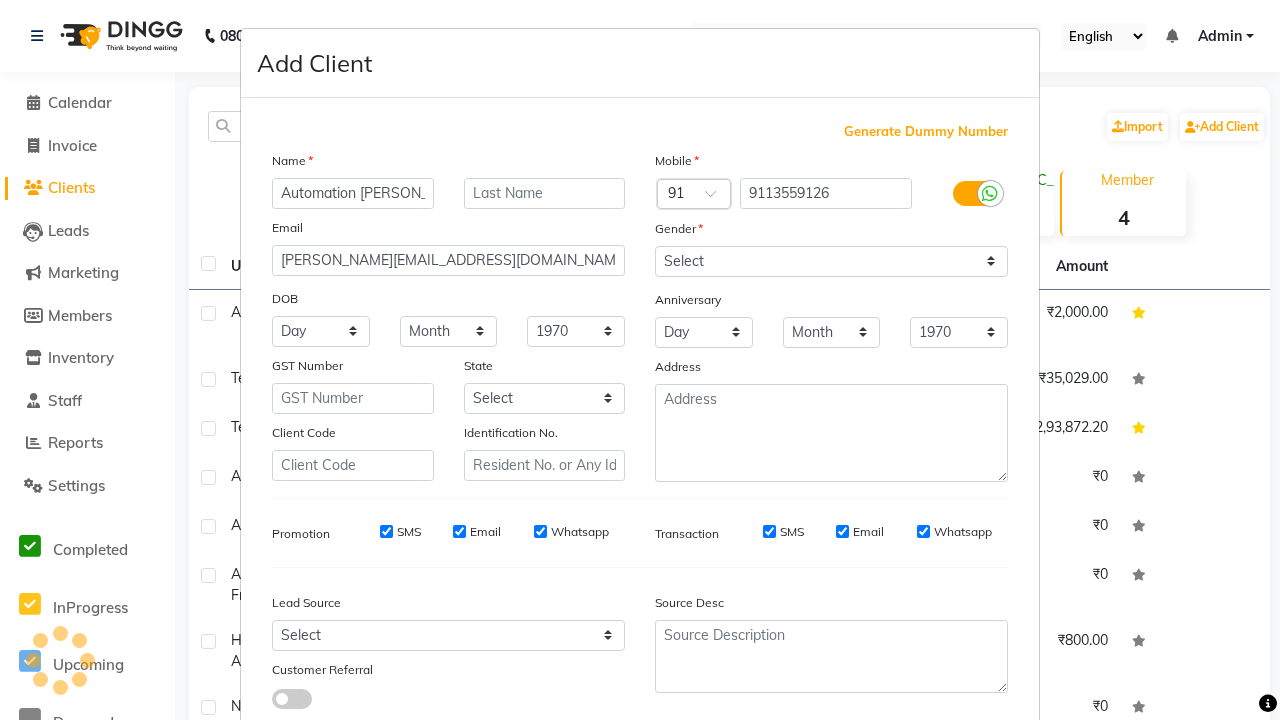 scroll, scrollTop: 129, scrollLeft: 0, axis: vertical 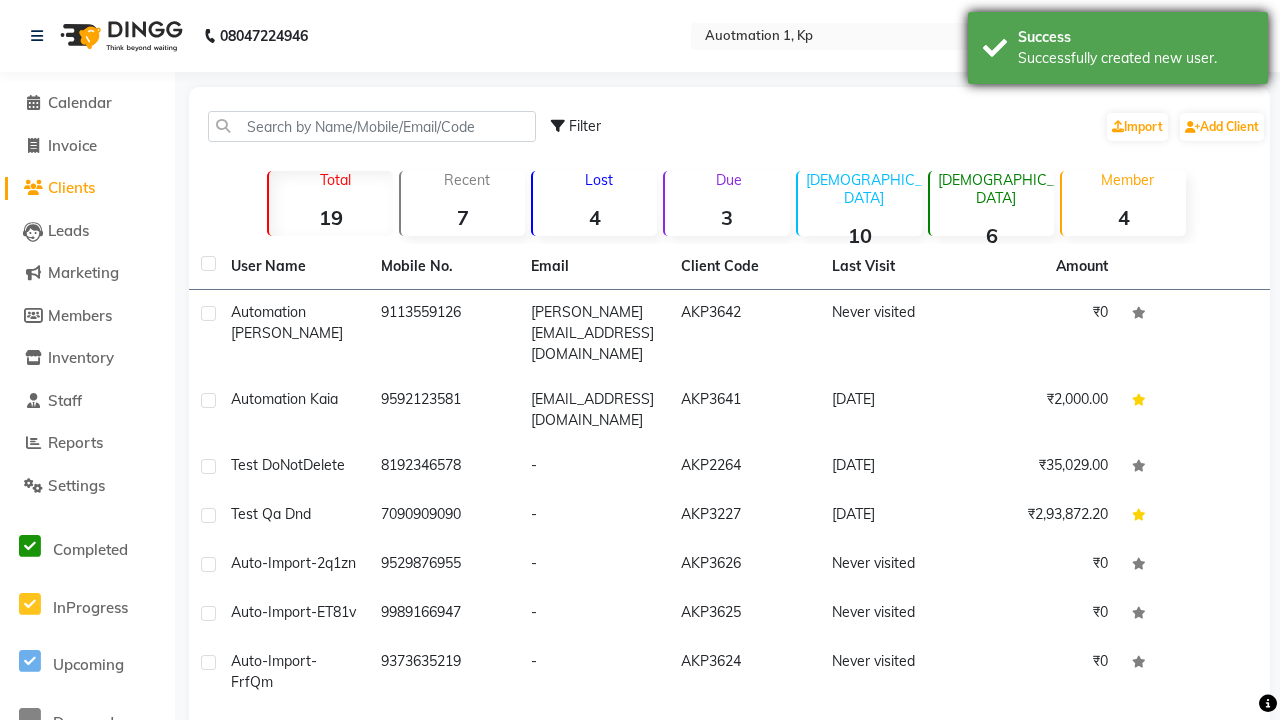click on "Successfully created new user." at bounding box center (1135, 58) 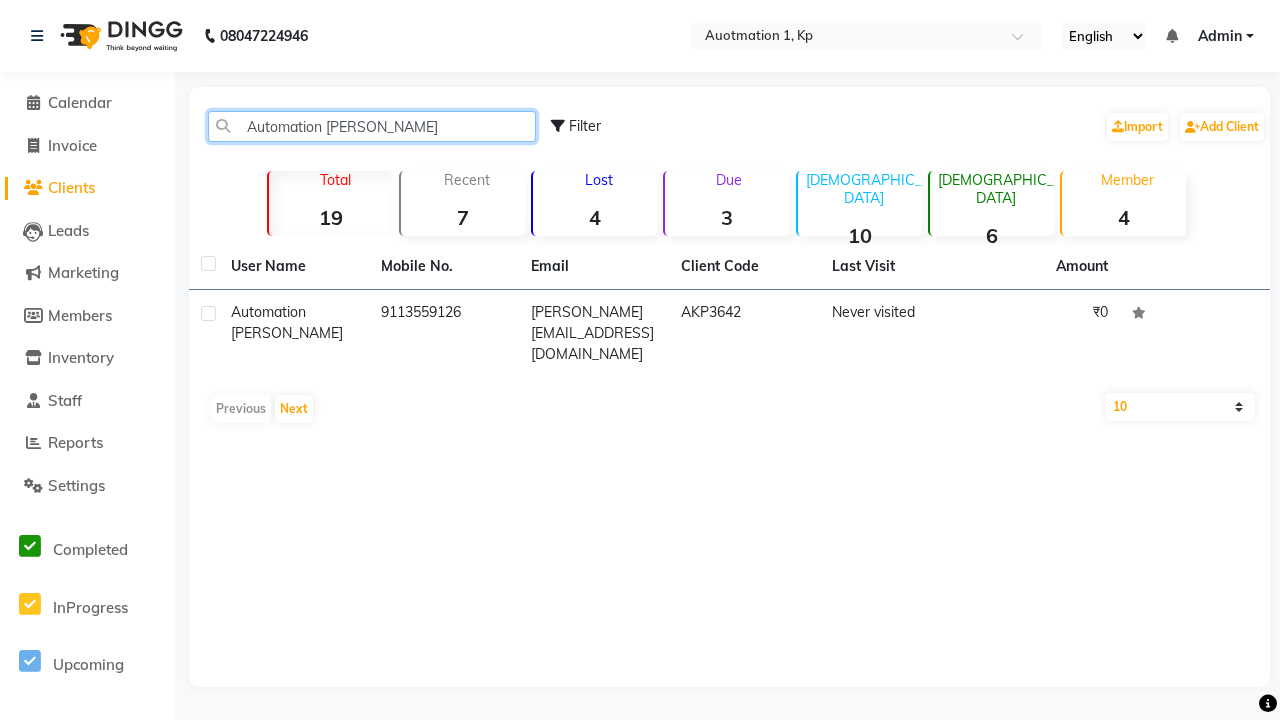 type on "Automation [PERSON_NAME]" 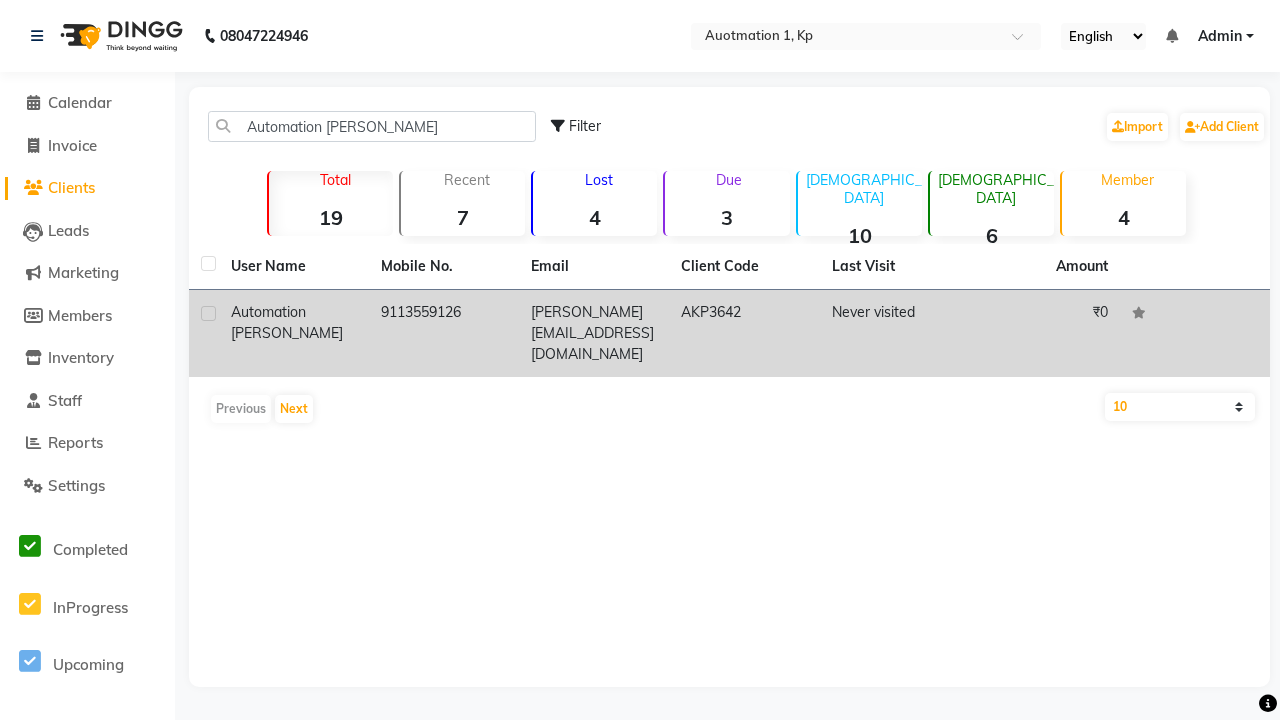 click on "AKP3642" 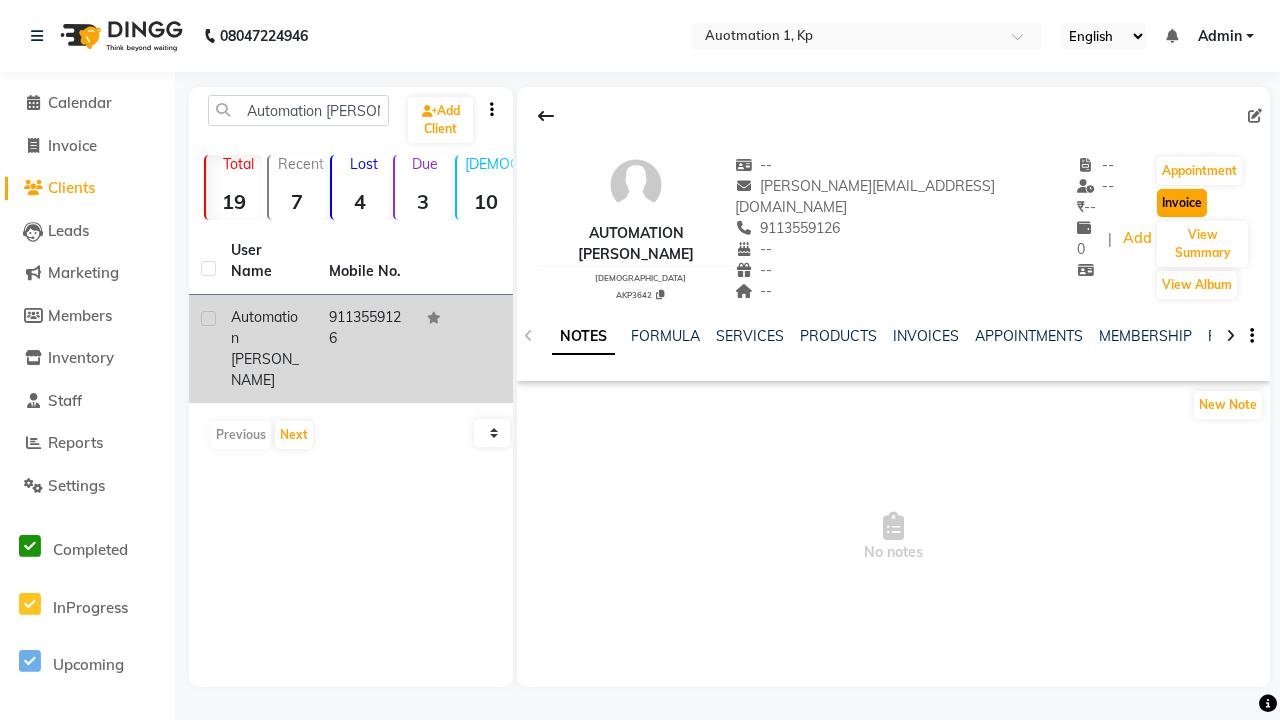 click on "Invoice" 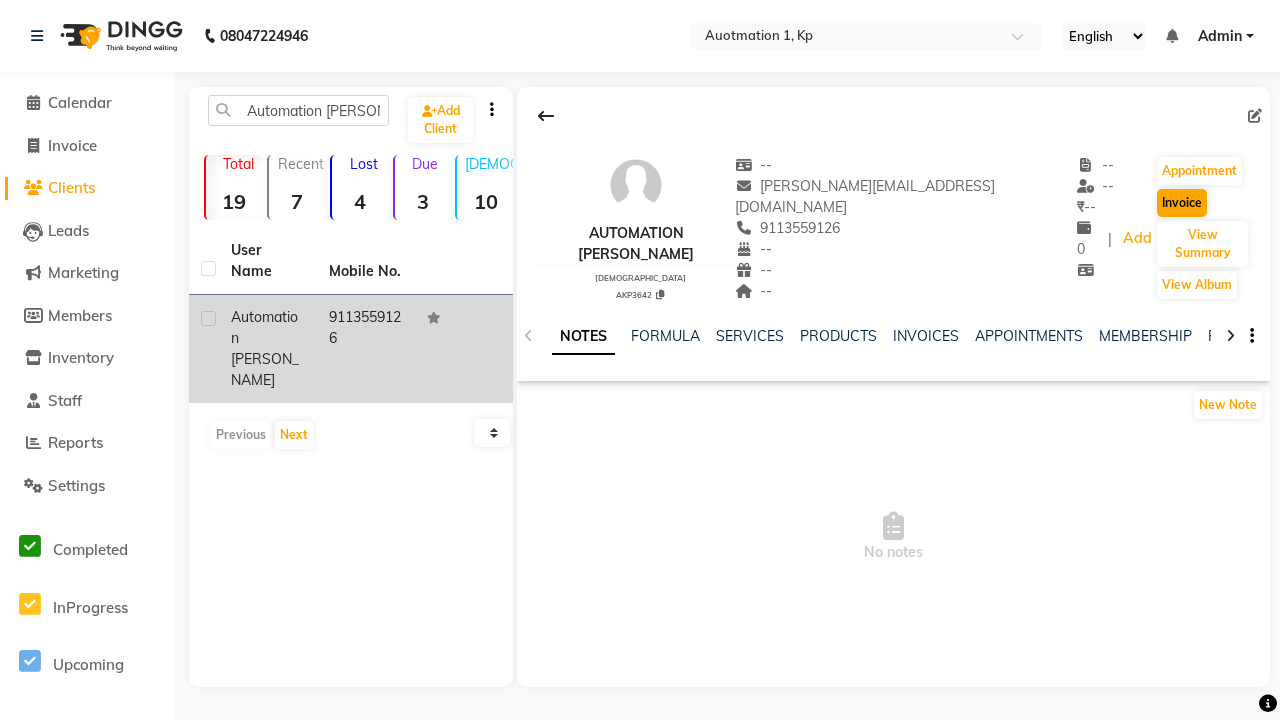 select on "service" 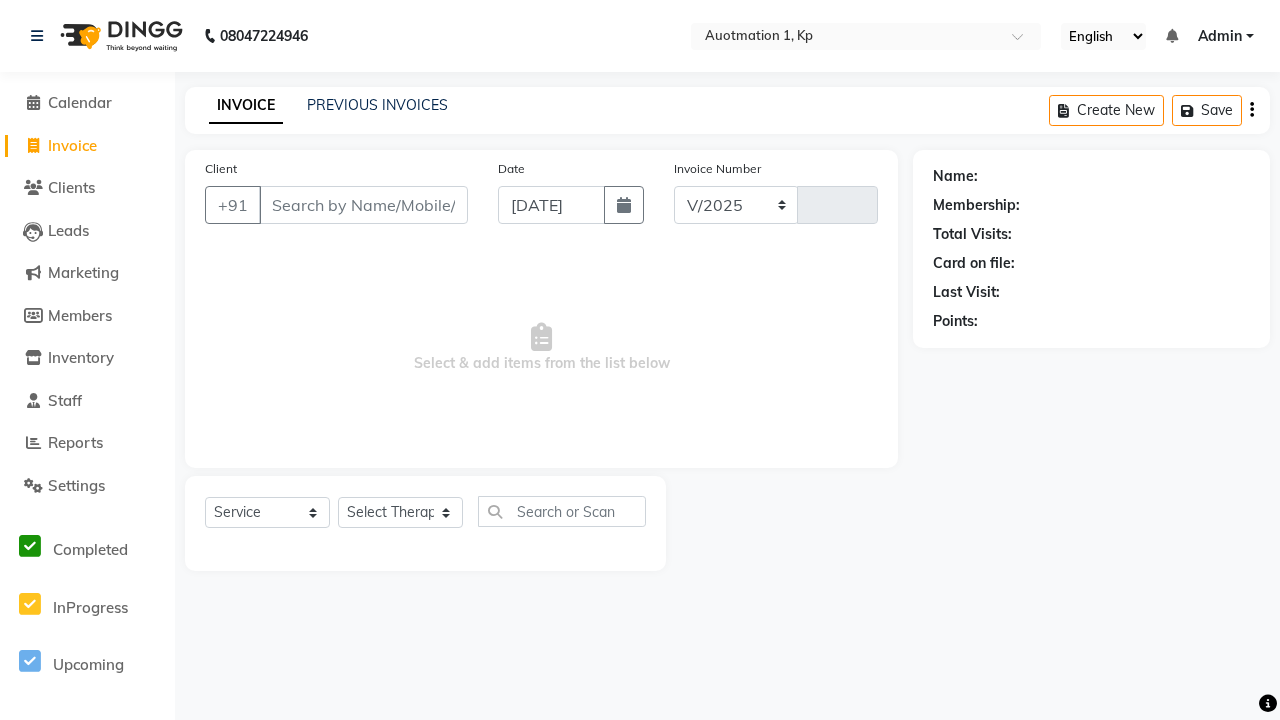 select on "150" 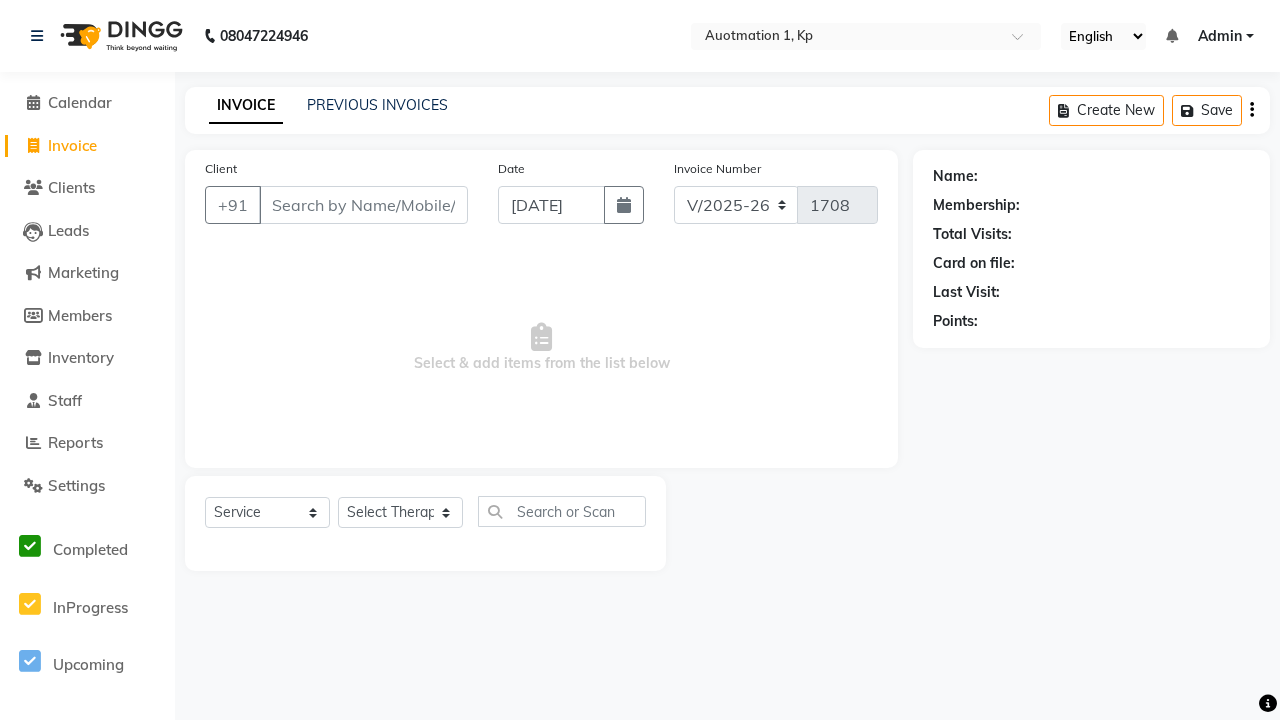 type on "9113559126" 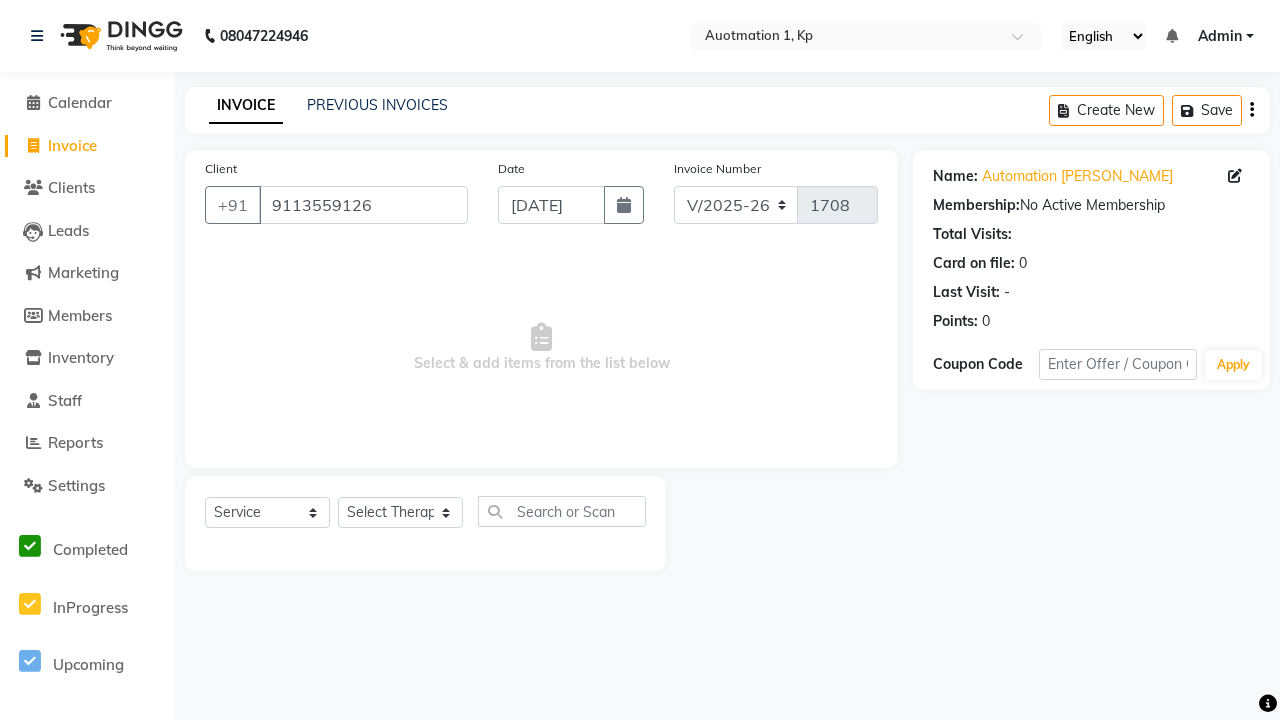 select on "5105" 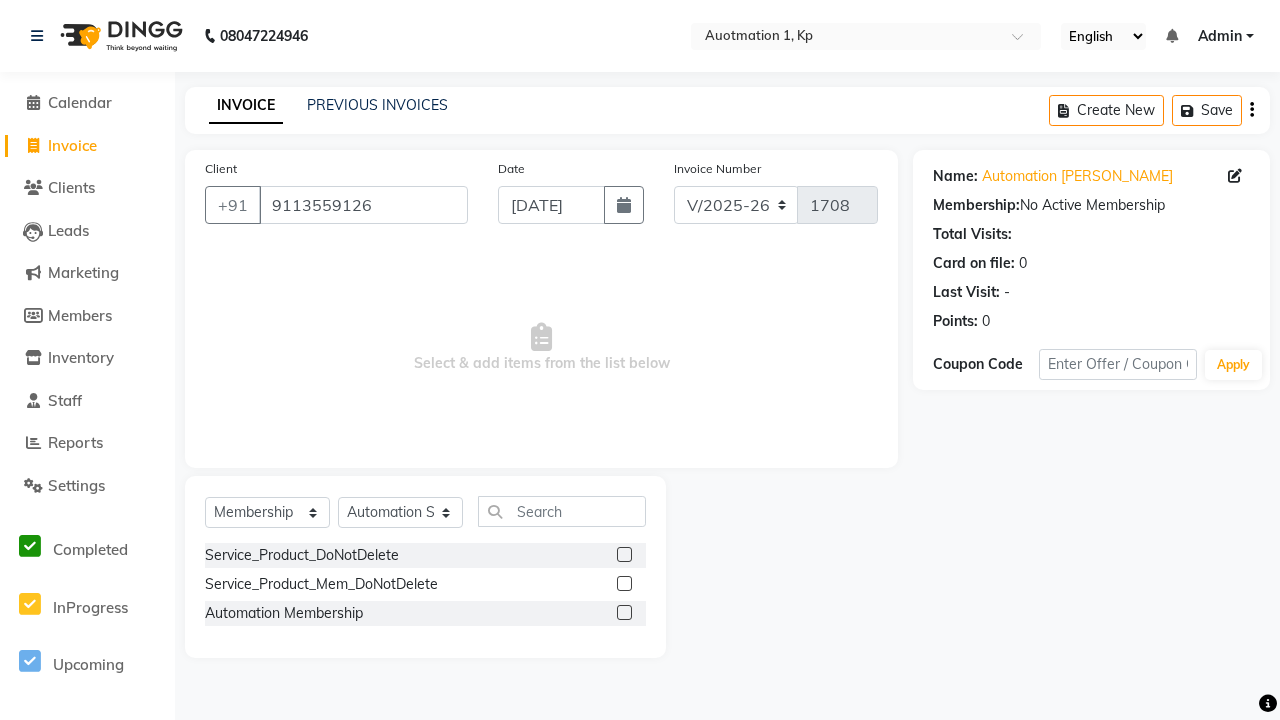 click 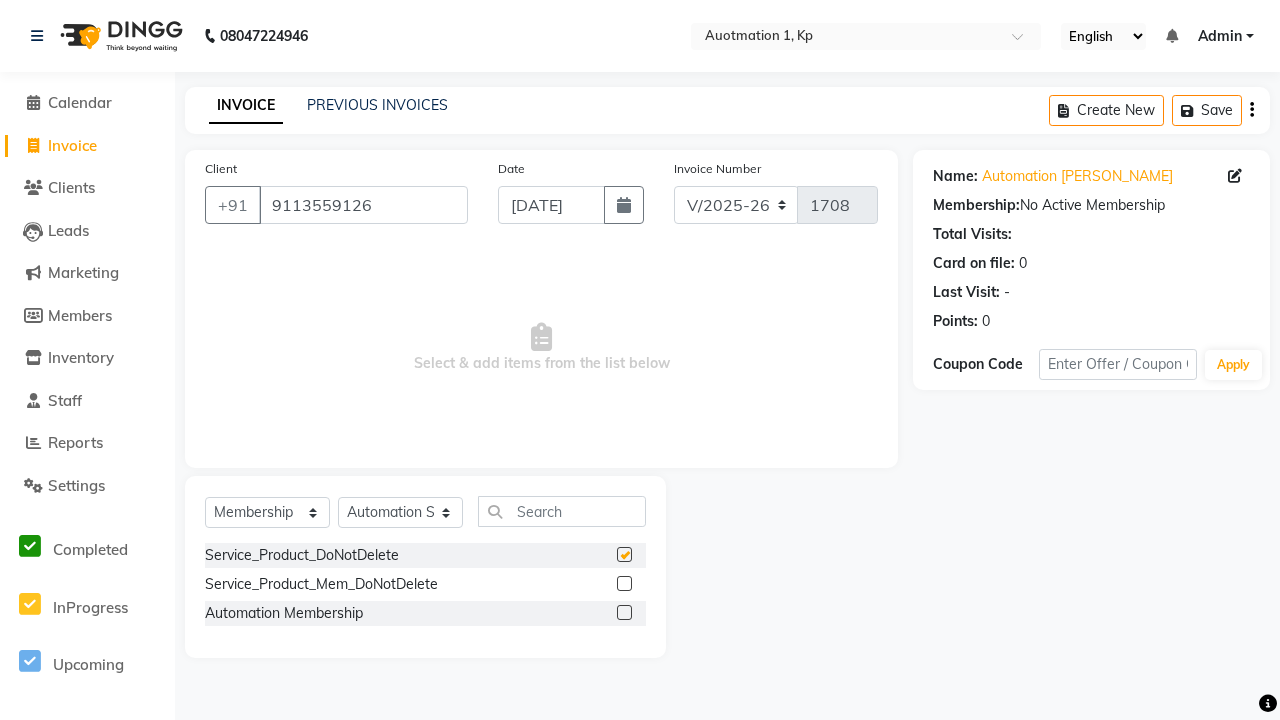 select on "select" 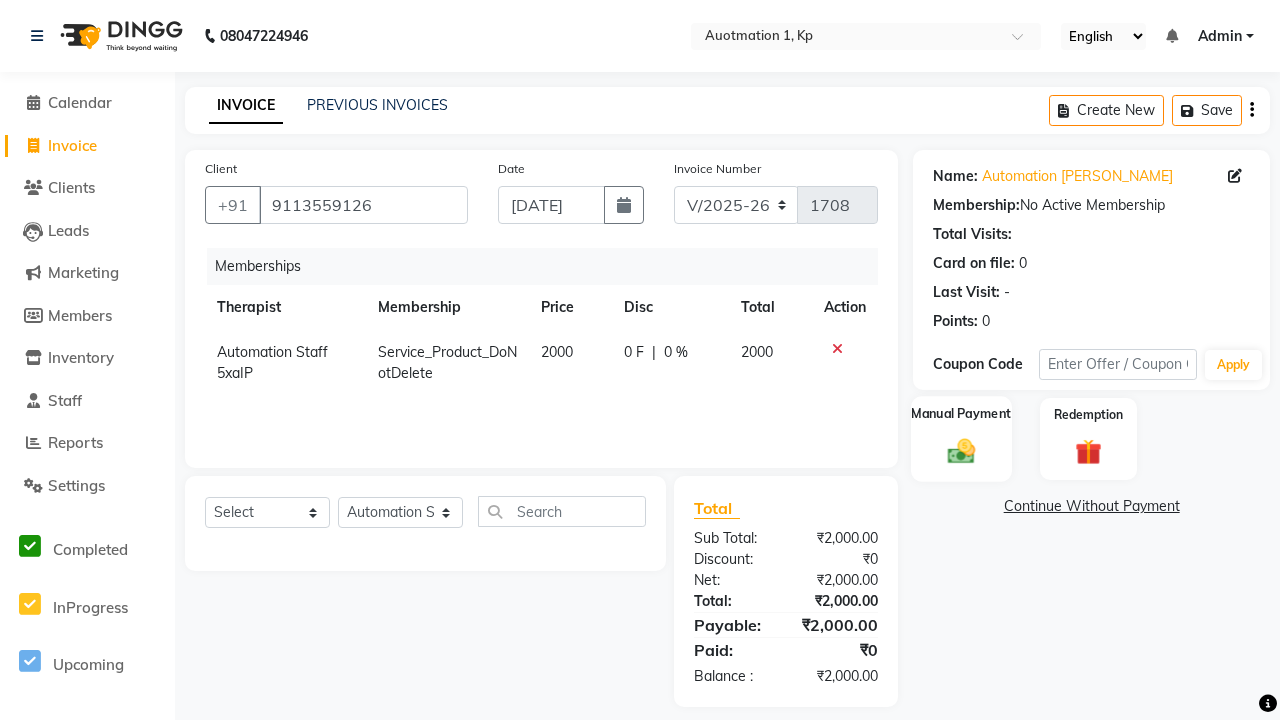 click 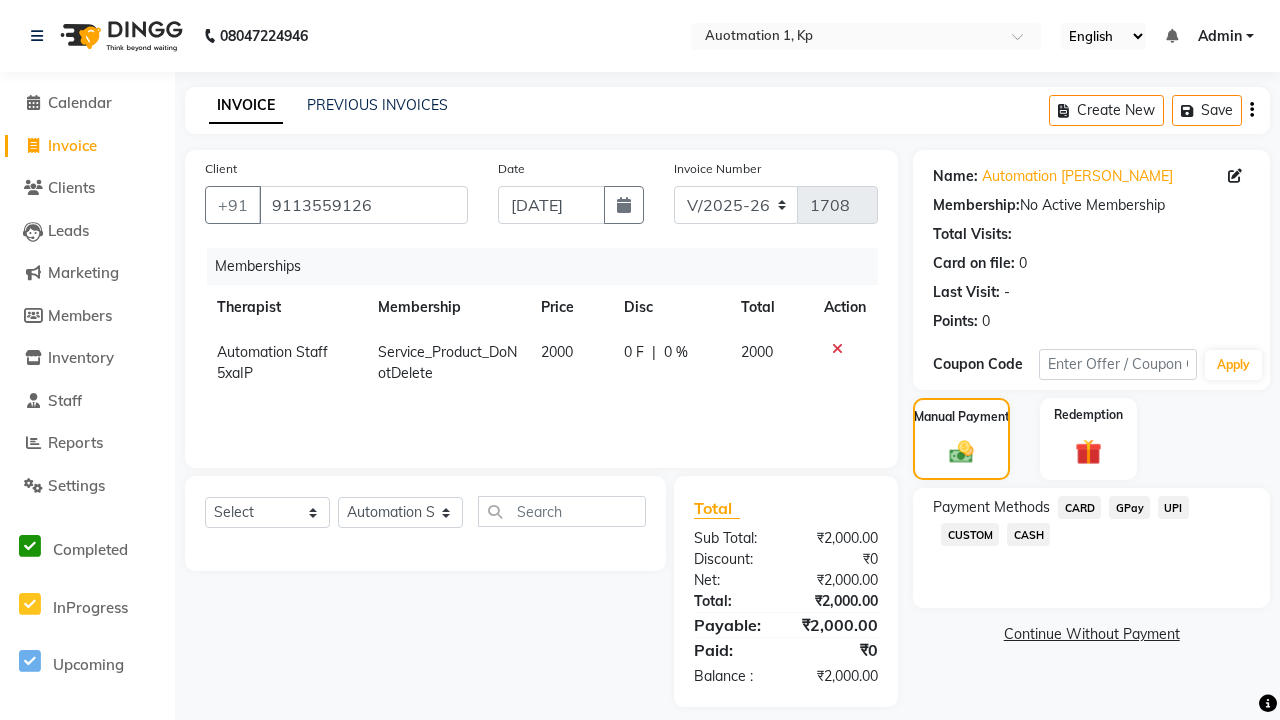 click on "CARD" 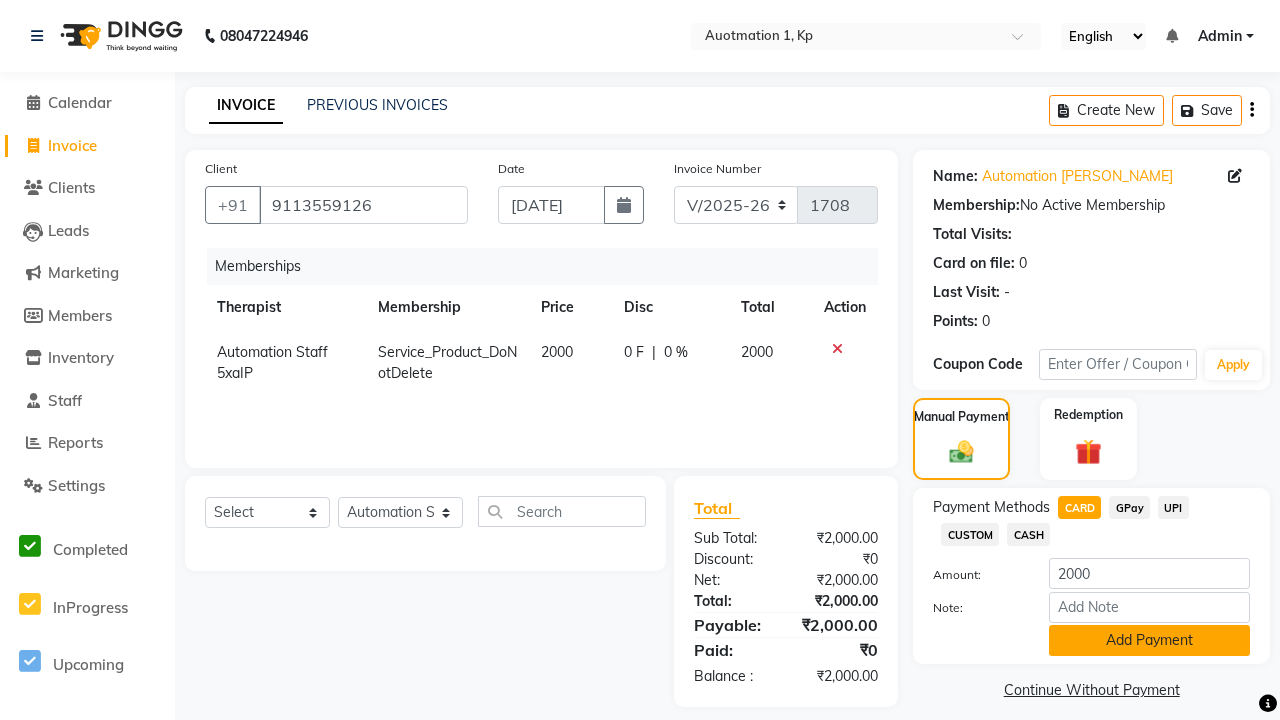 click on "Add Payment" 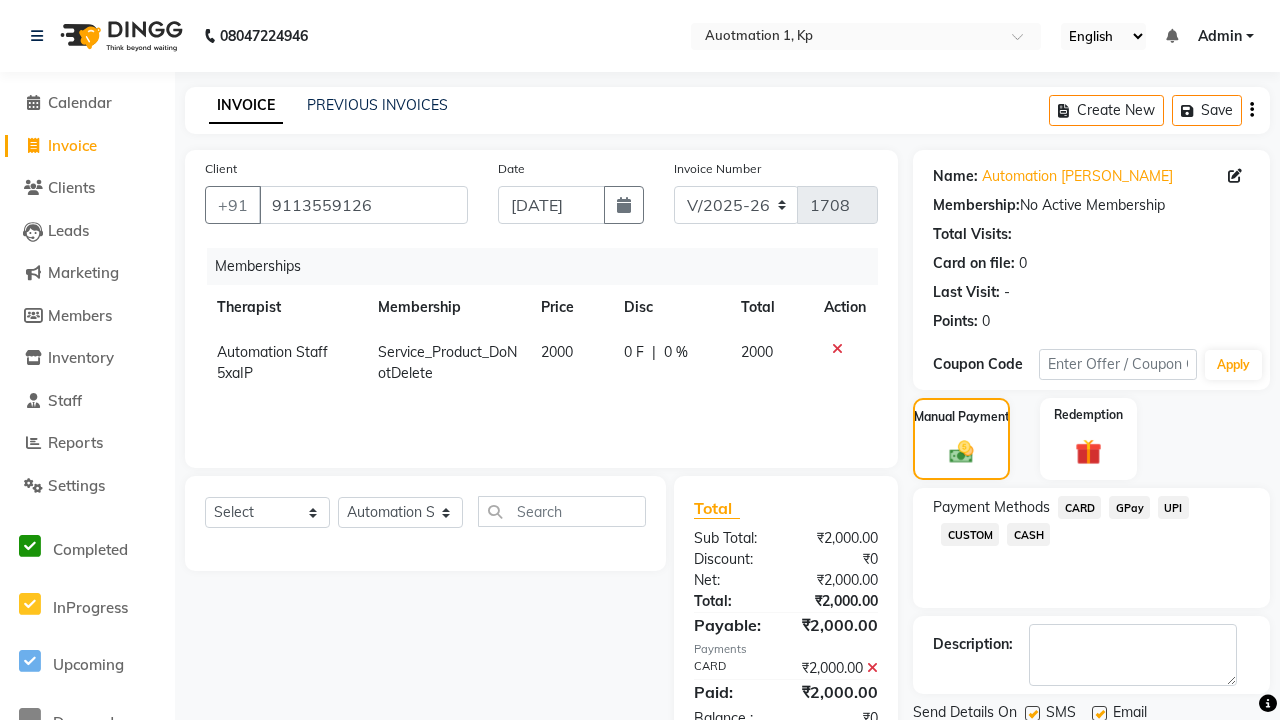 click 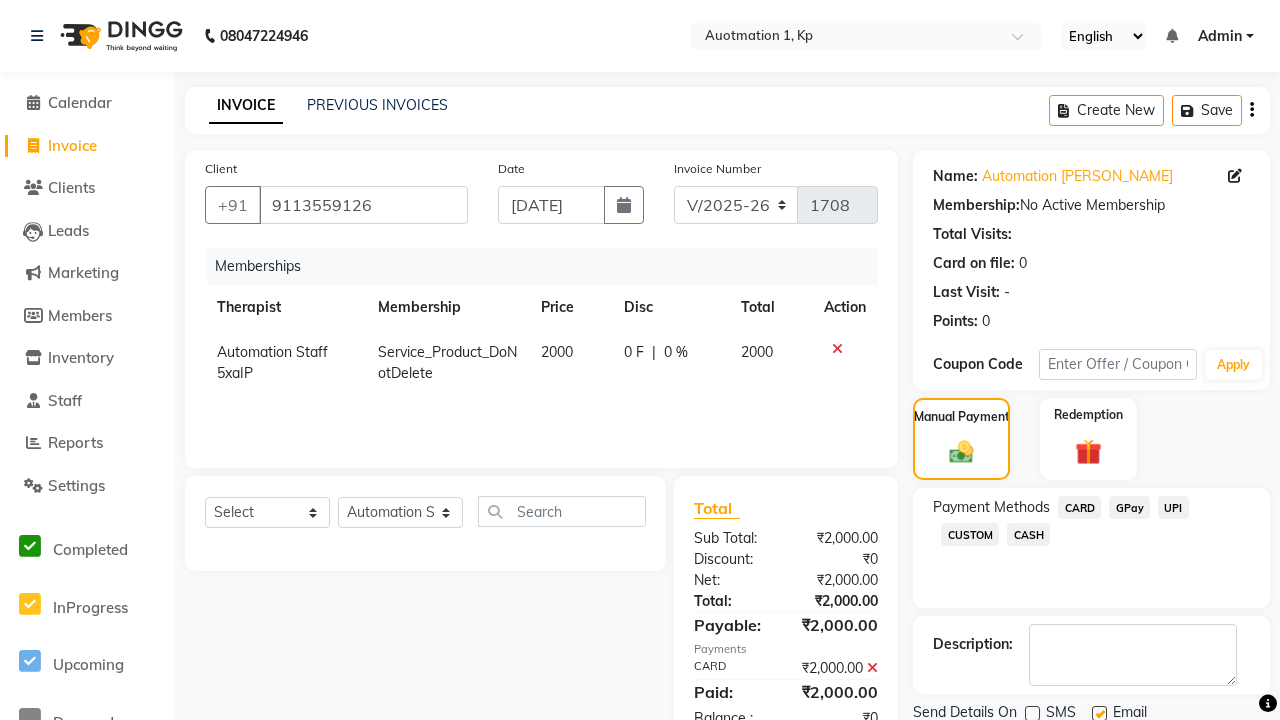 scroll, scrollTop: 1, scrollLeft: 0, axis: vertical 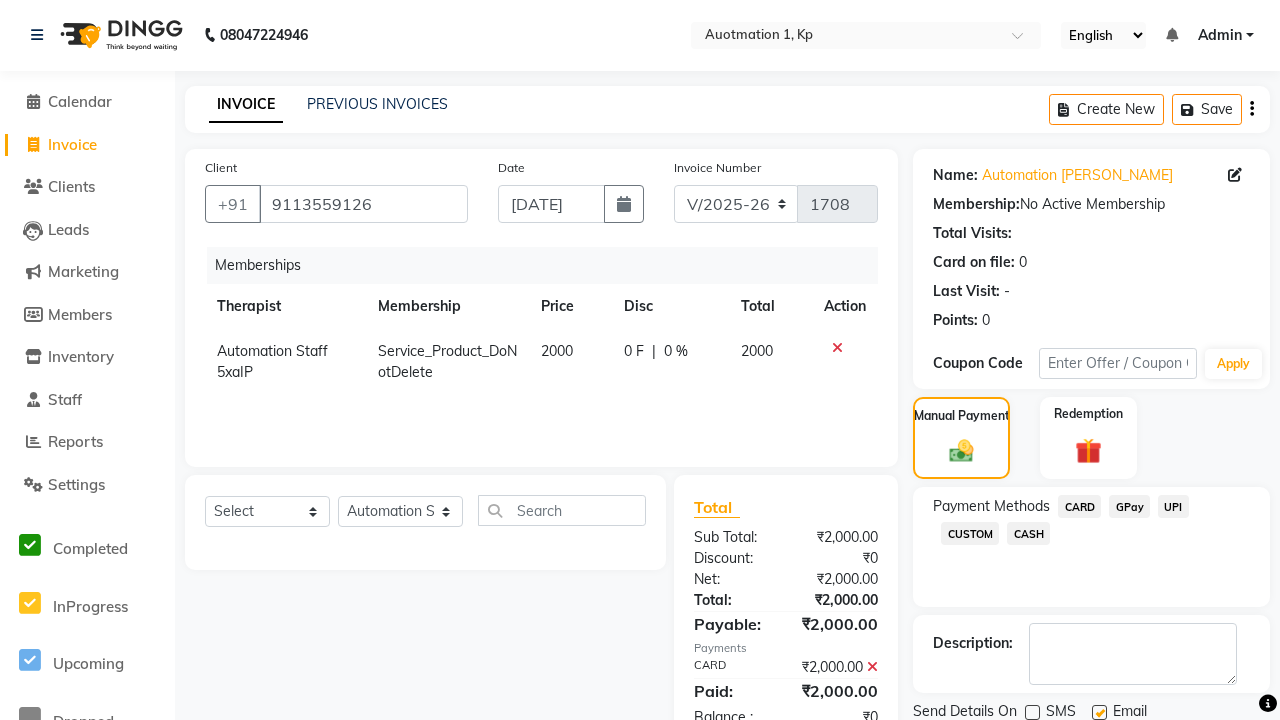 click 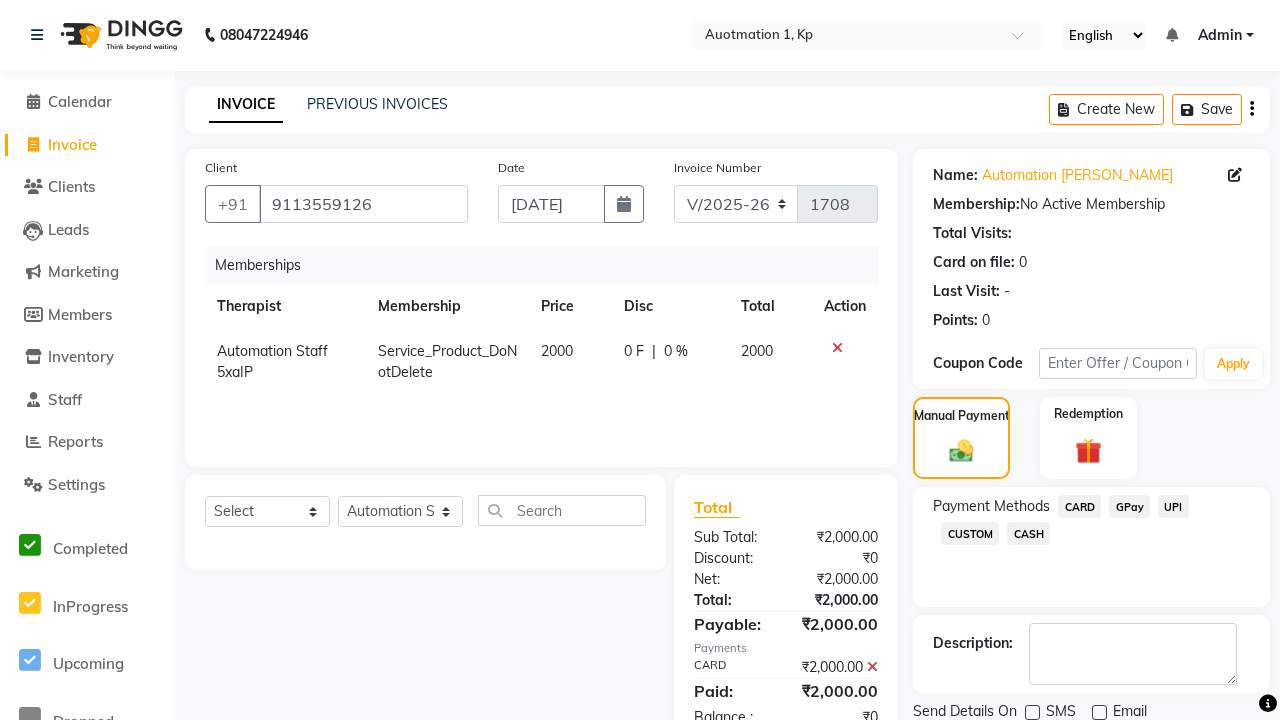 click on "Checkout" 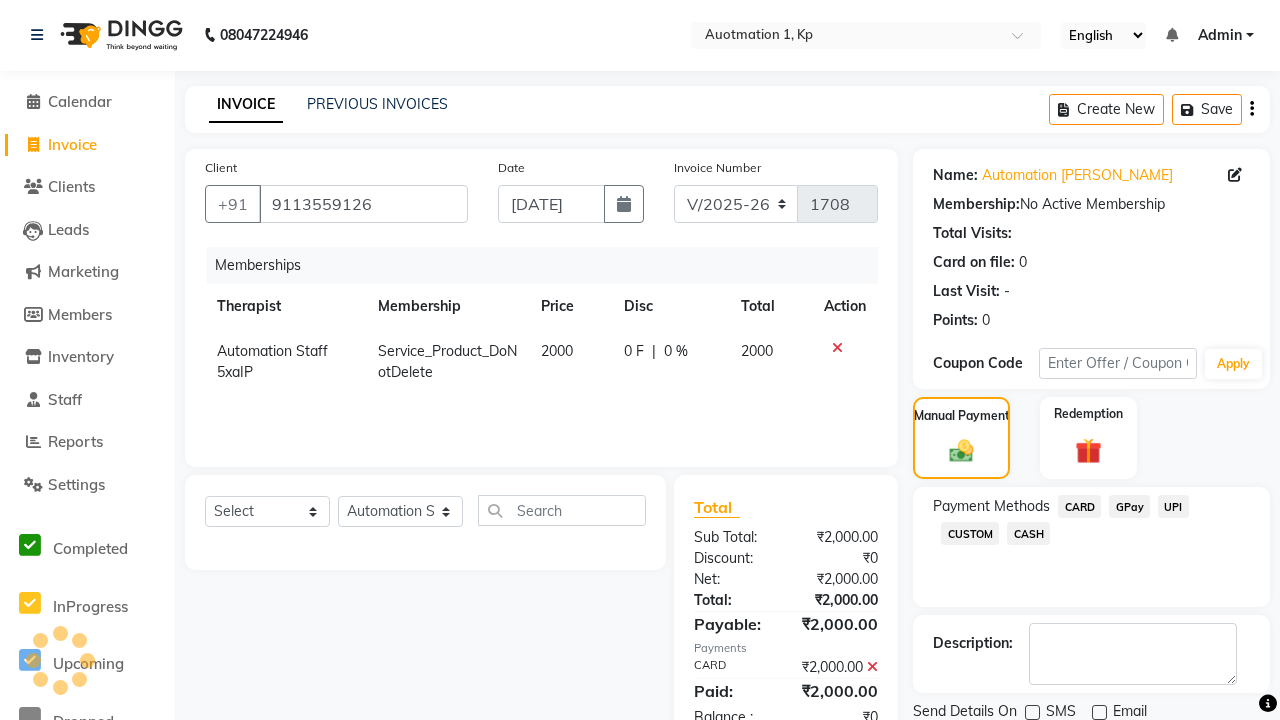 scroll, scrollTop: 80, scrollLeft: 0, axis: vertical 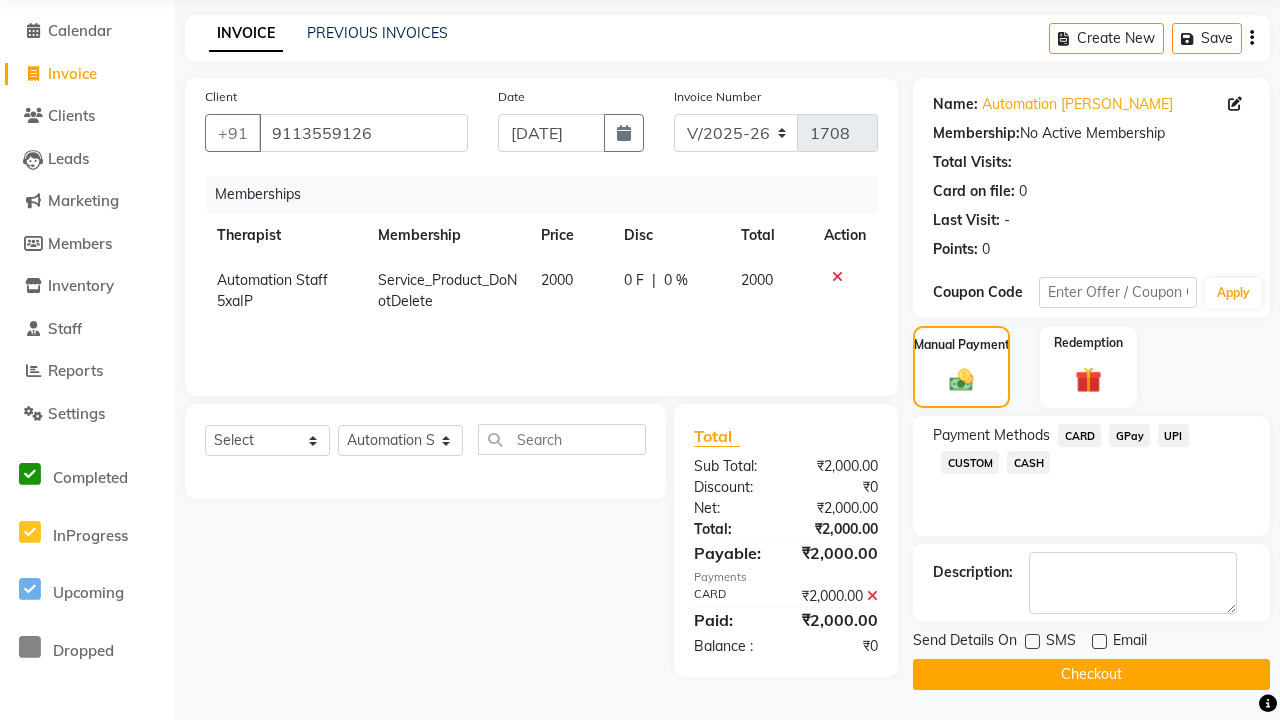 click on "Admin" at bounding box center [1220, -36] 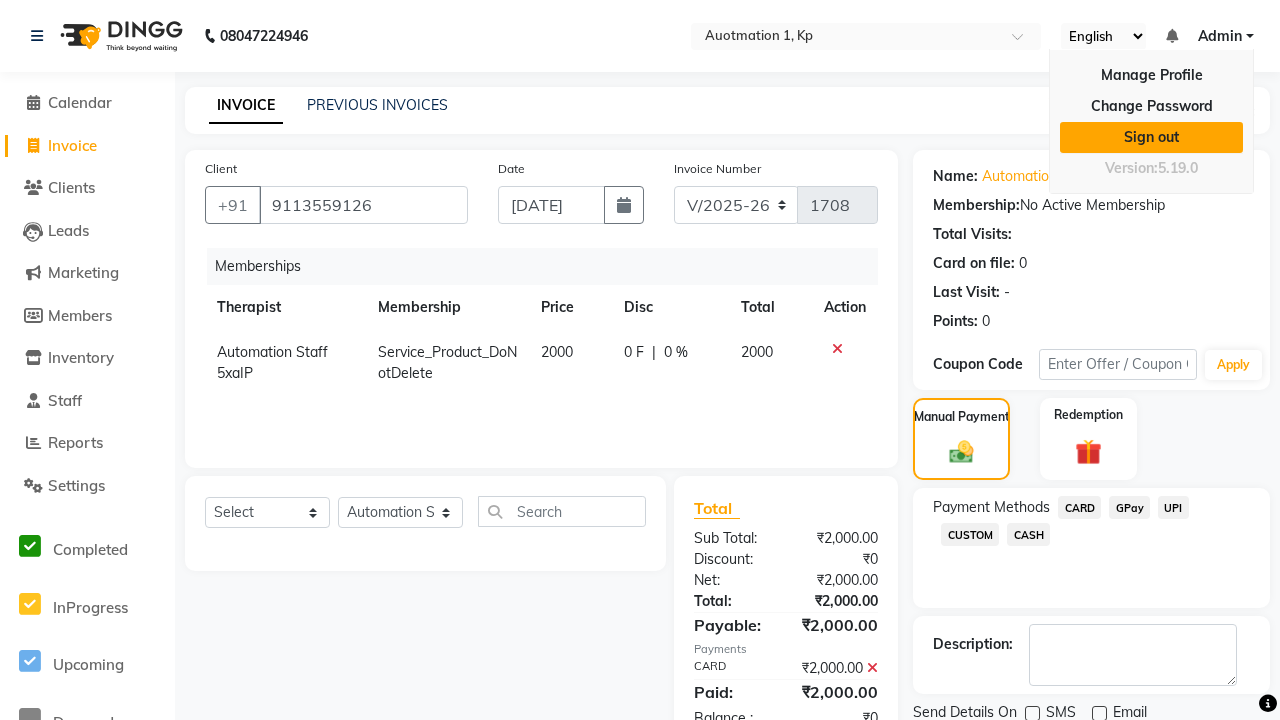 click on "Sign out" at bounding box center [1151, 137] 